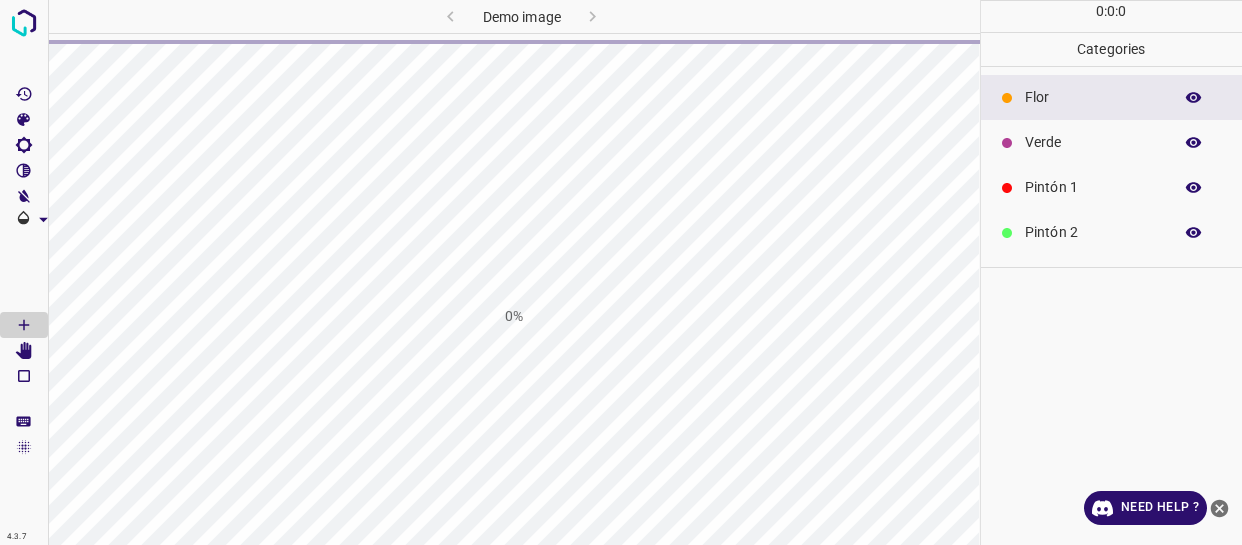 scroll, scrollTop: 0, scrollLeft: 0, axis: both 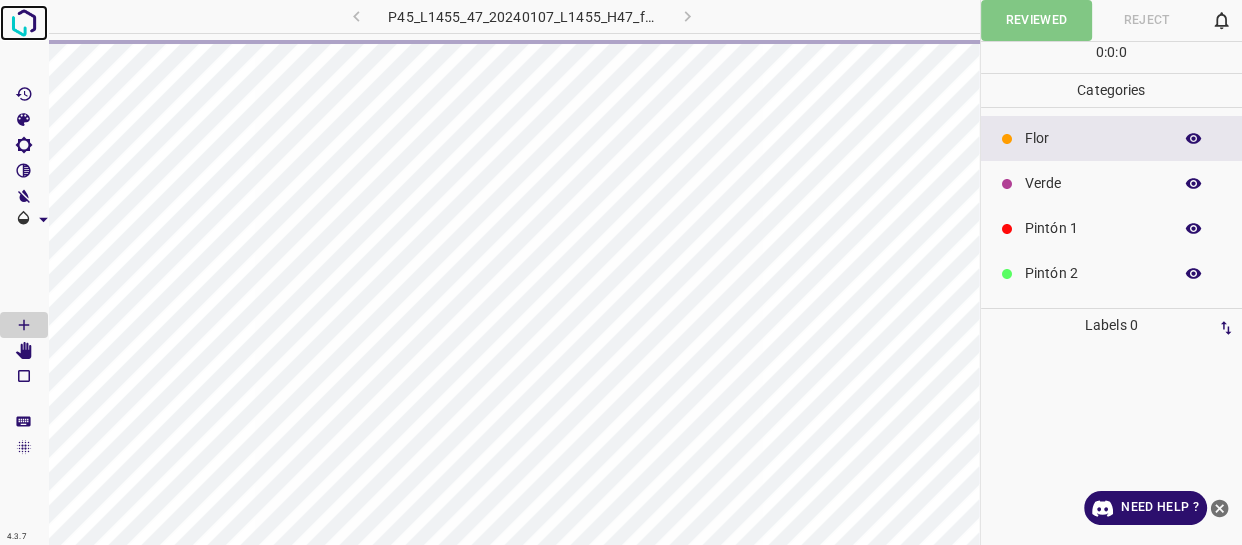 click at bounding box center (24, 23) 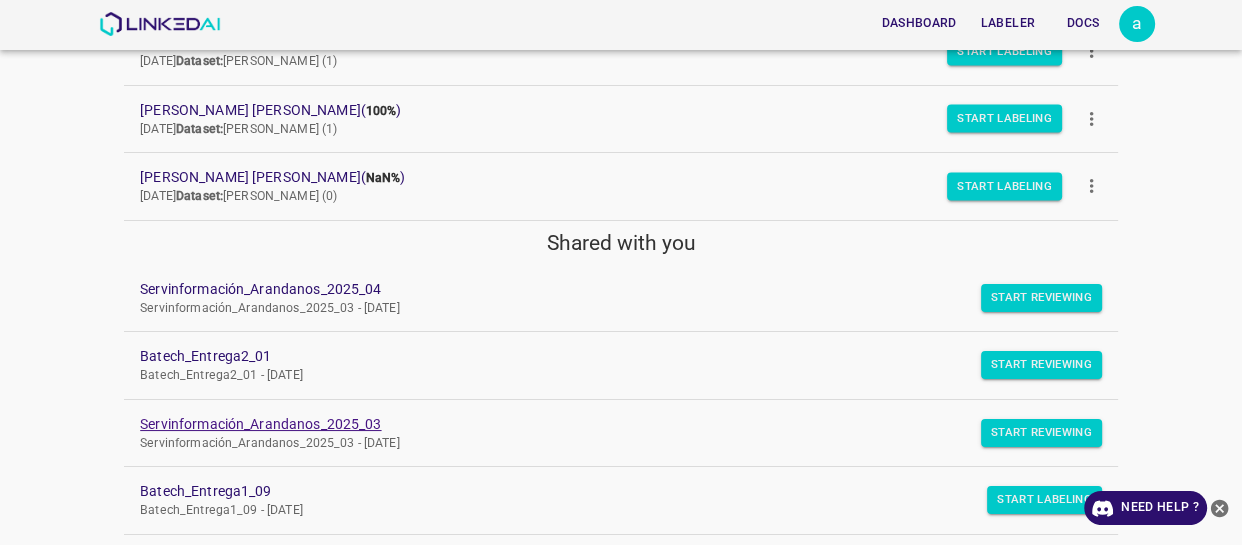 scroll, scrollTop: 545, scrollLeft: 0, axis: vertical 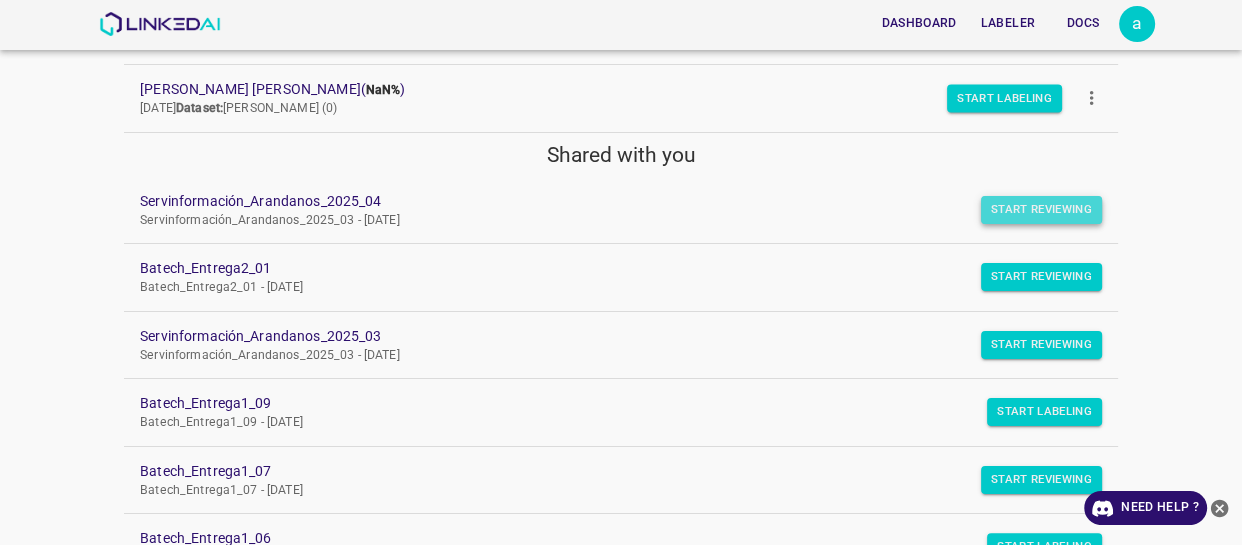 click on "Start Reviewing" at bounding box center (1041, 210) 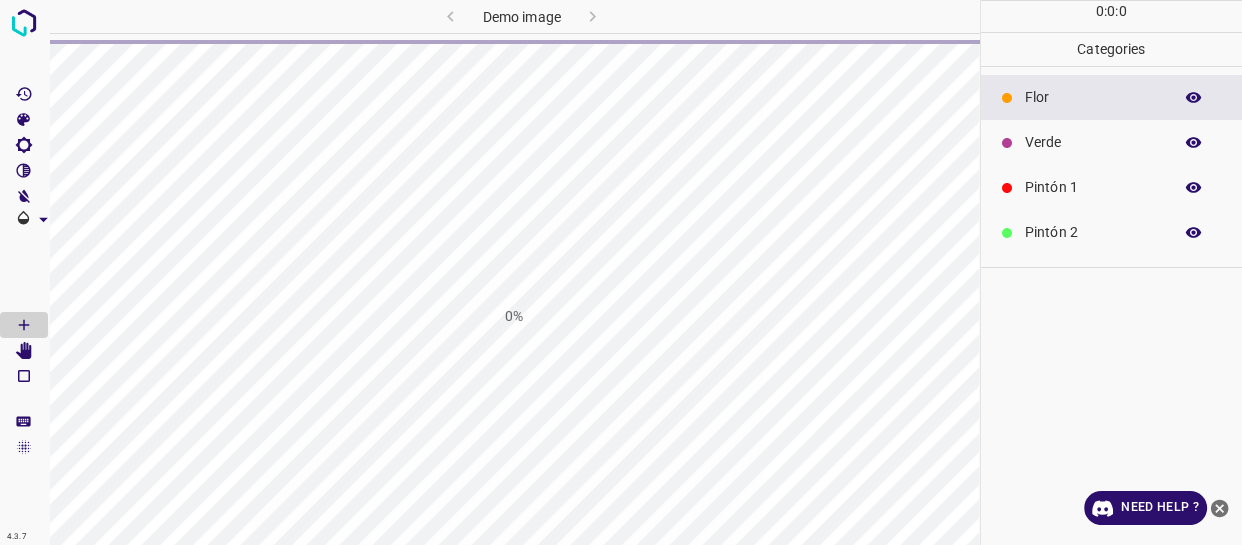 scroll, scrollTop: 0, scrollLeft: 0, axis: both 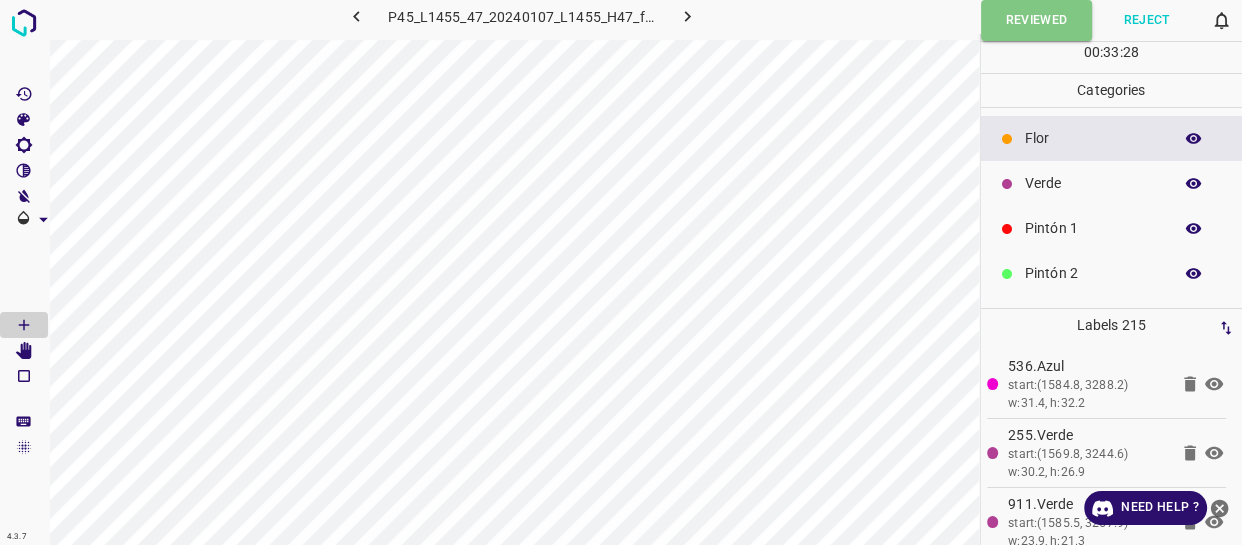 click 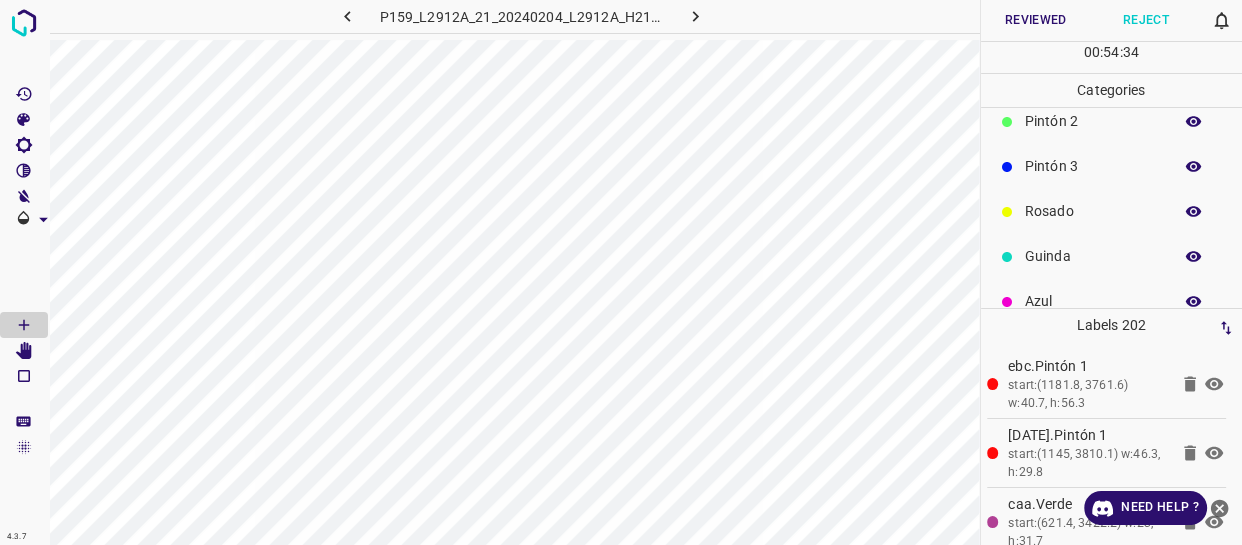 scroll, scrollTop: 175, scrollLeft: 0, axis: vertical 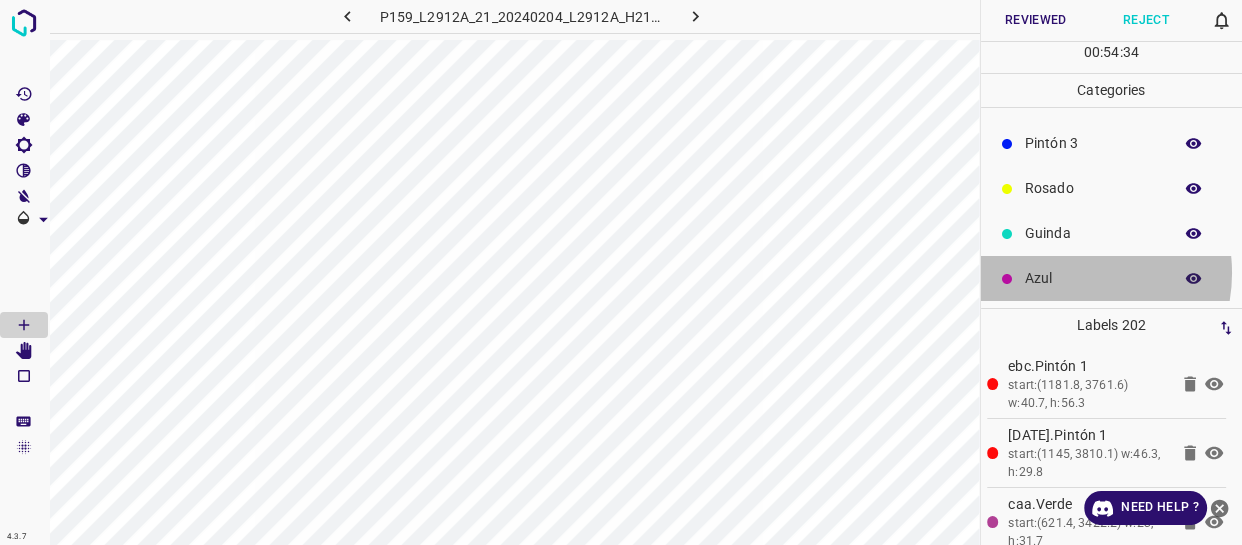 click on "Azul" at bounding box center [1093, 278] 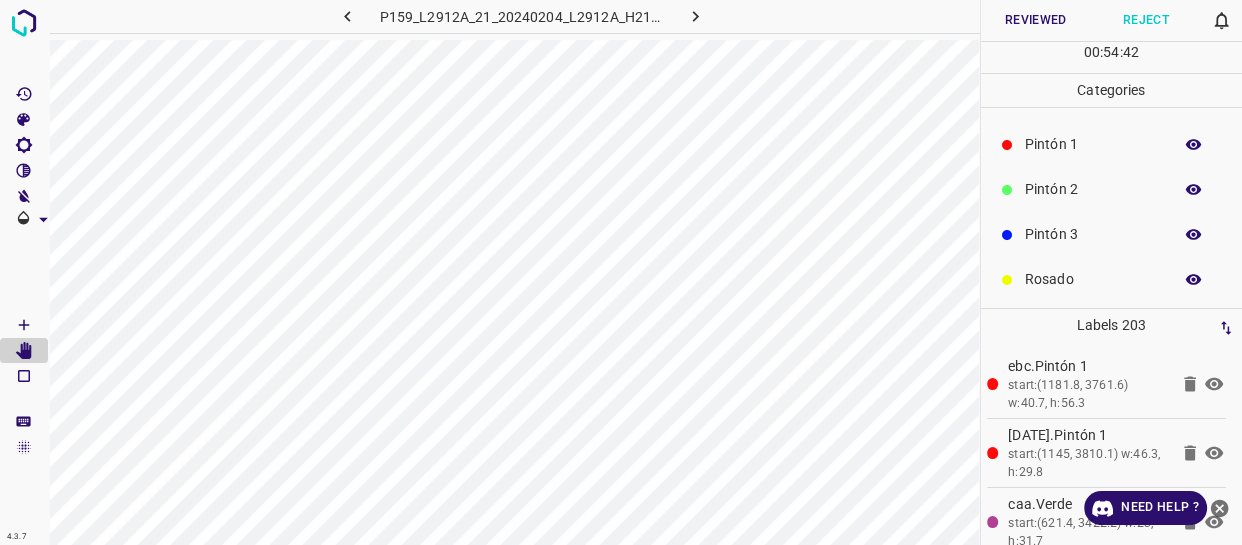 scroll, scrollTop: 0, scrollLeft: 0, axis: both 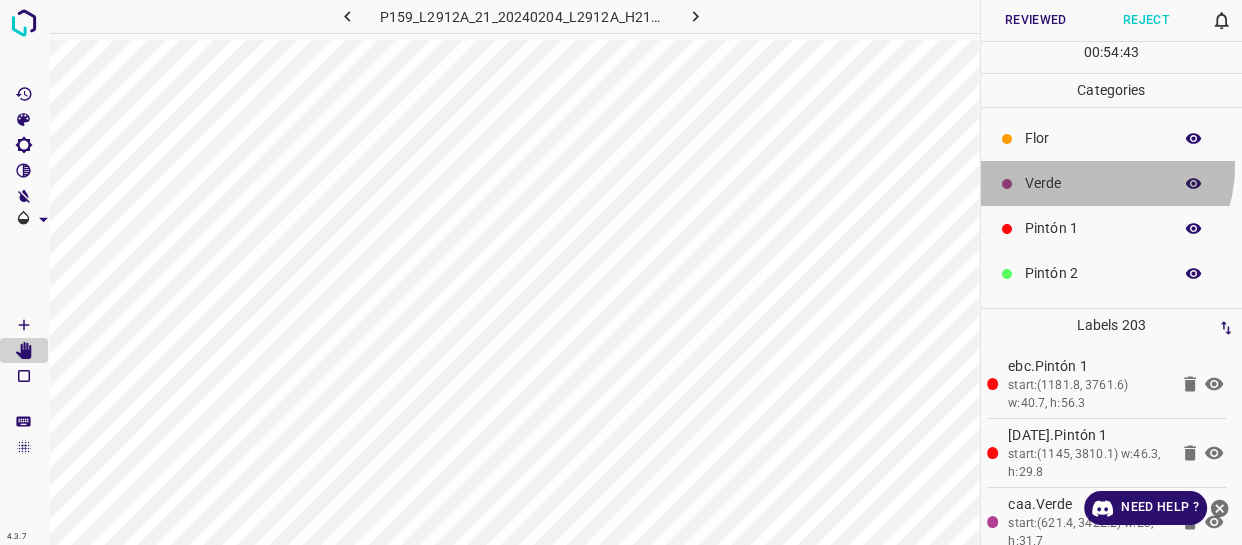 click on "Verde" at bounding box center [1112, 183] 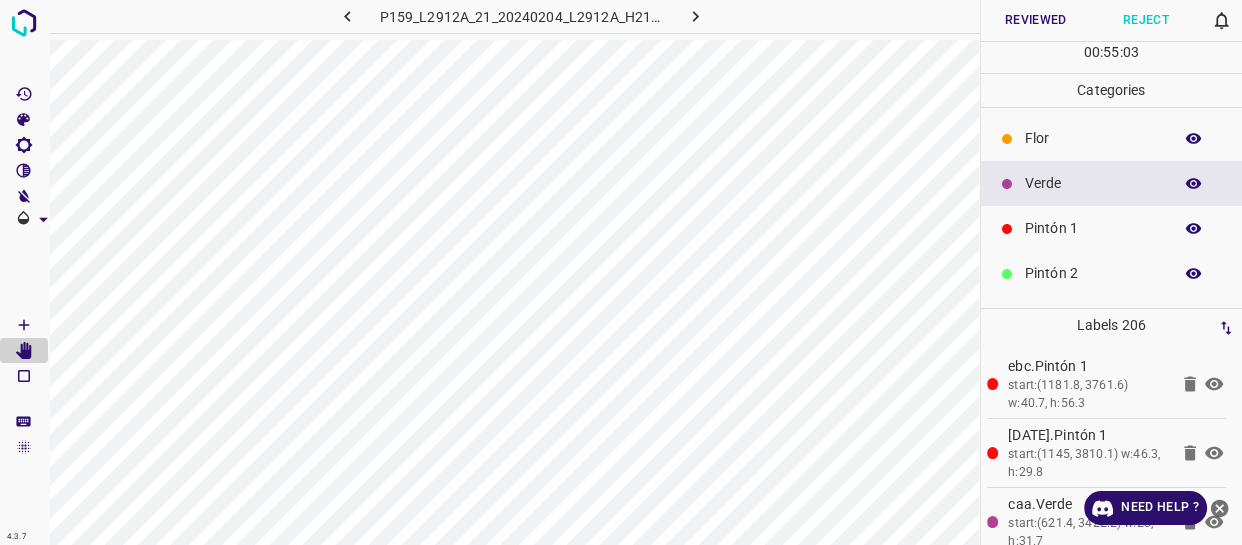 click on "Flor" at bounding box center (1093, 138) 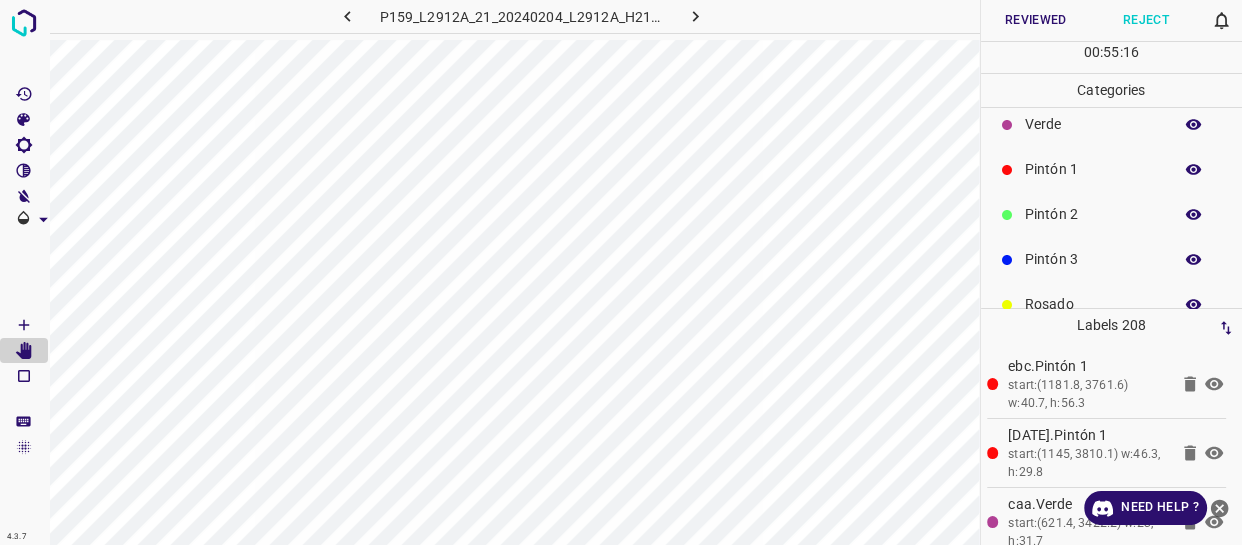 scroll, scrollTop: 90, scrollLeft: 0, axis: vertical 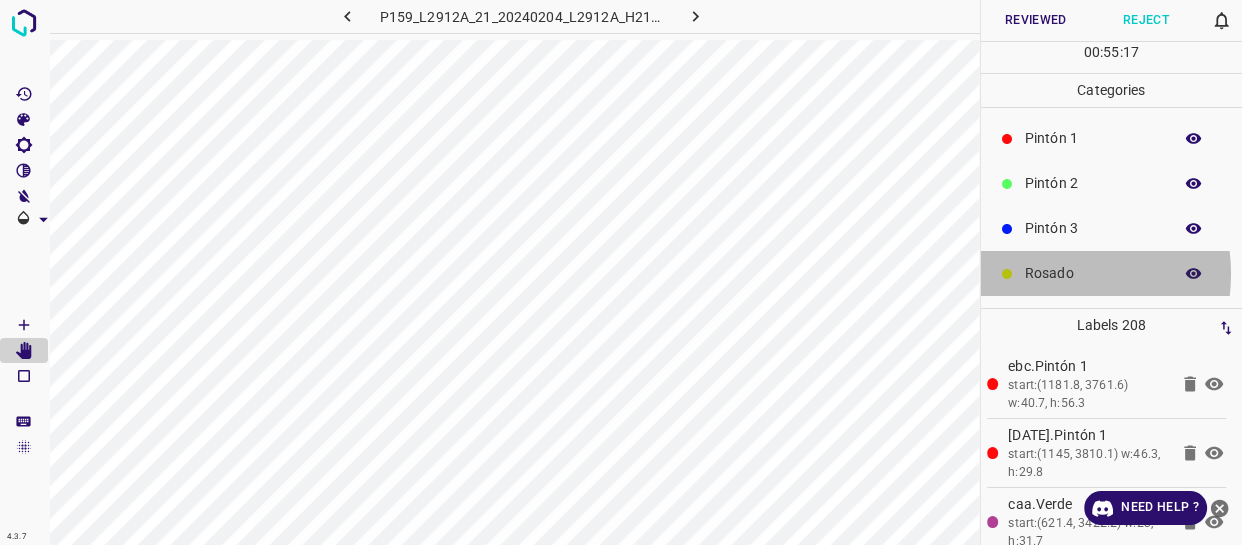 click on "Rosado" at bounding box center (1093, 273) 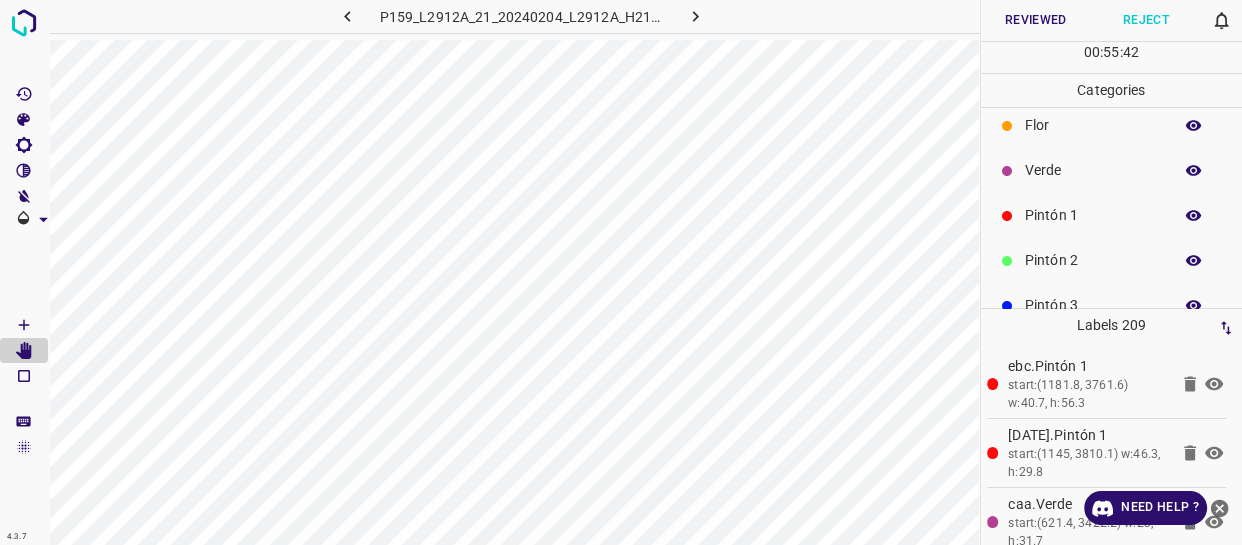scroll, scrollTop: 0, scrollLeft: 0, axis: both 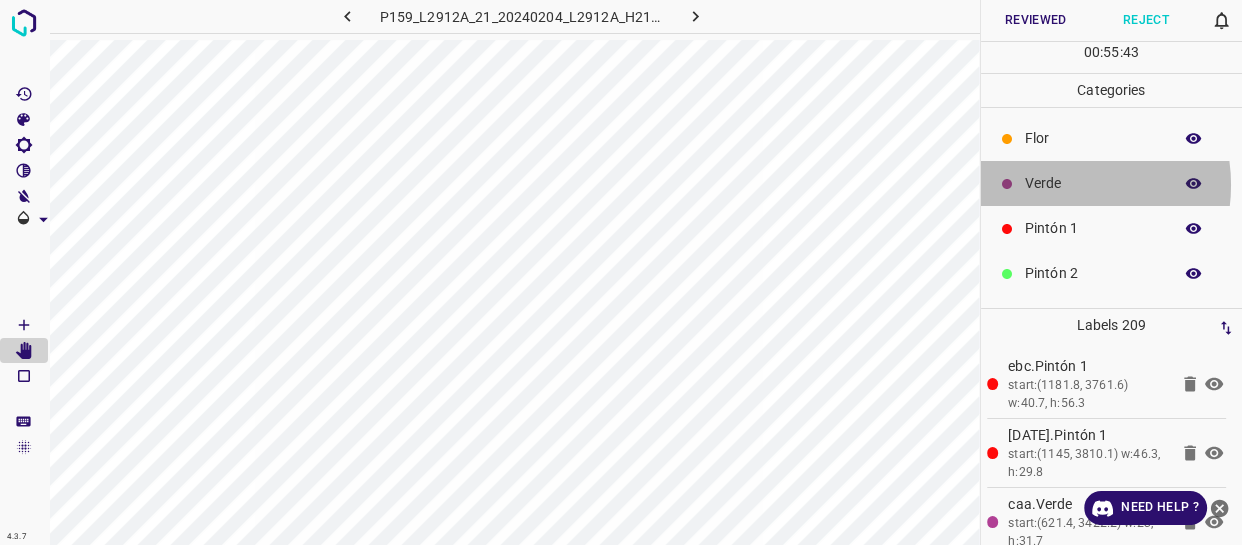 click on "Verde" at bounding box center [1093, 183] 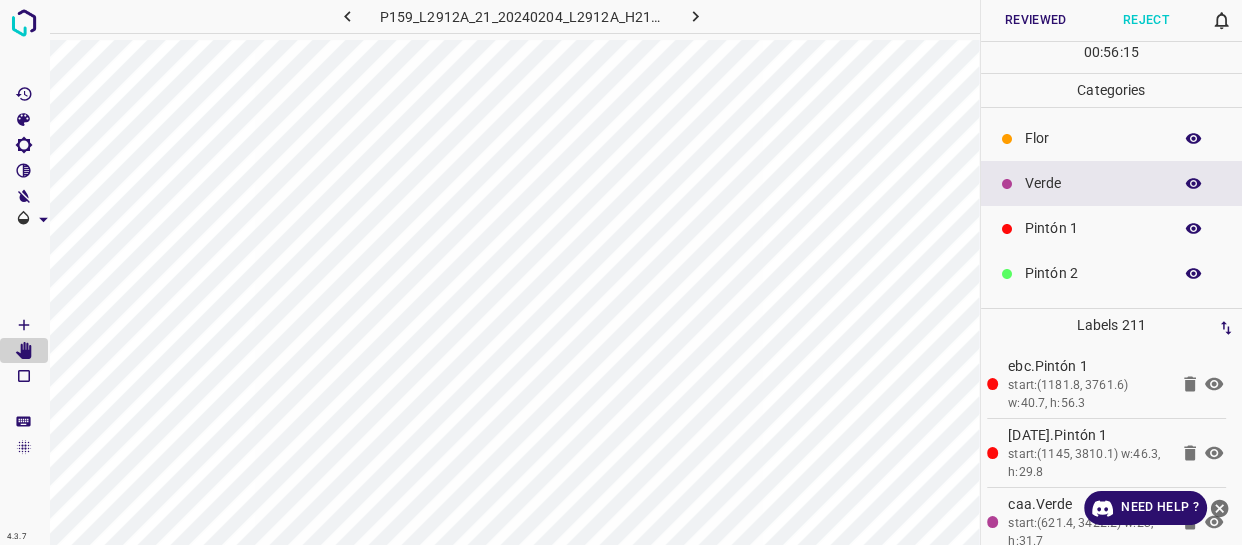 click at bounding box center (1194, 184) 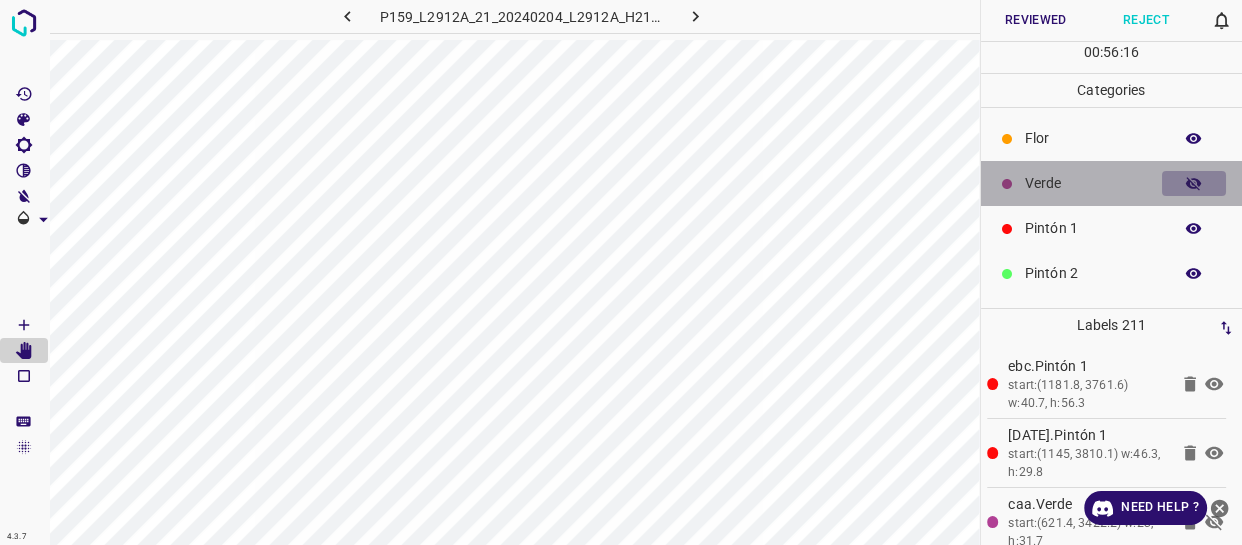 click 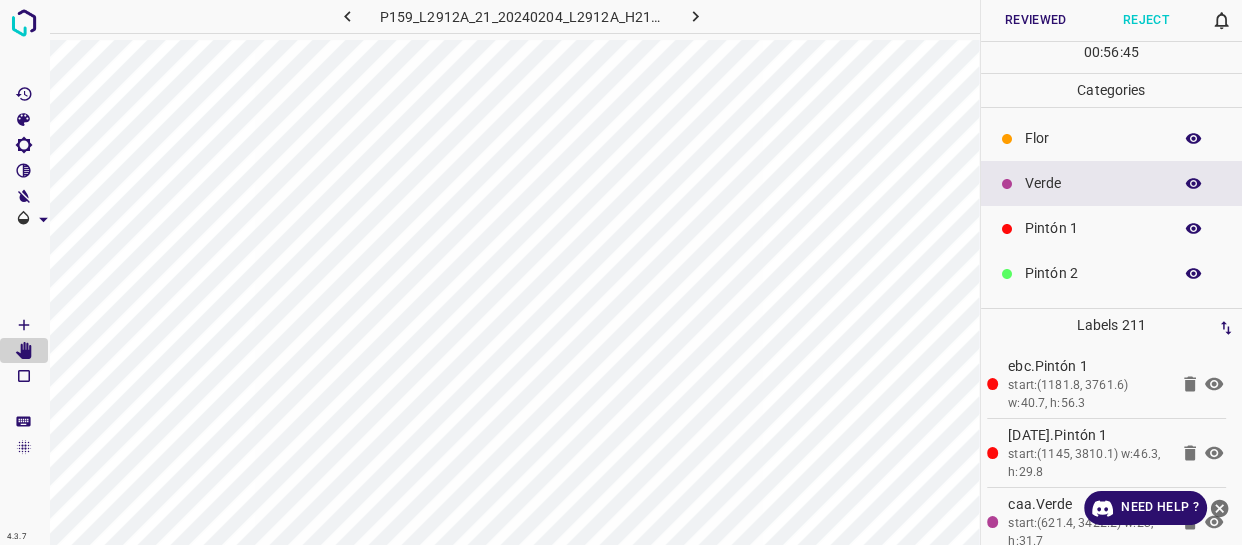 click 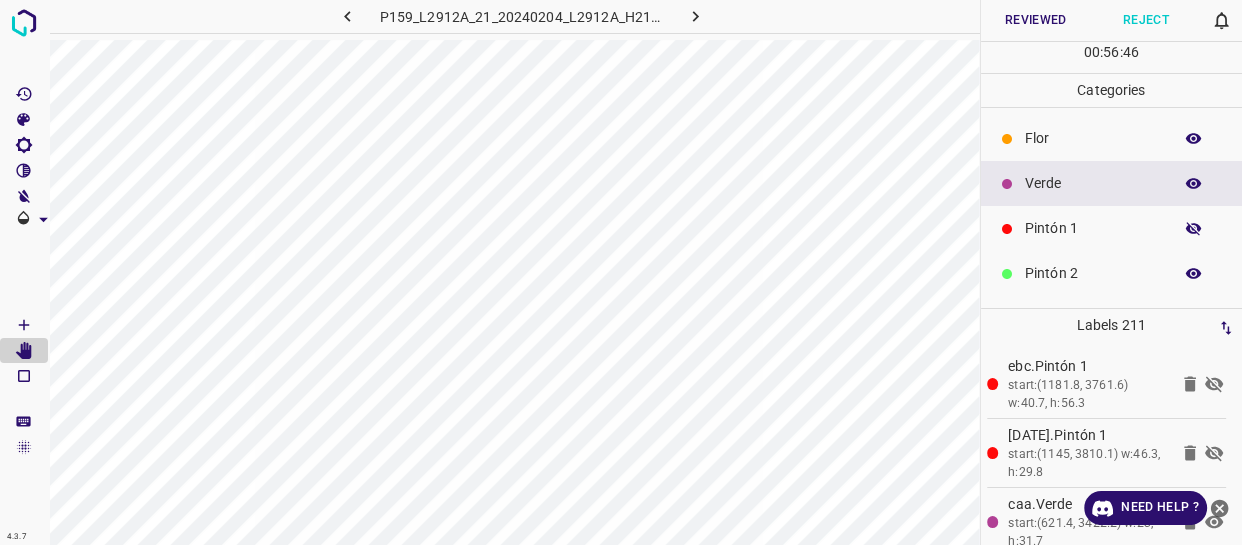 click 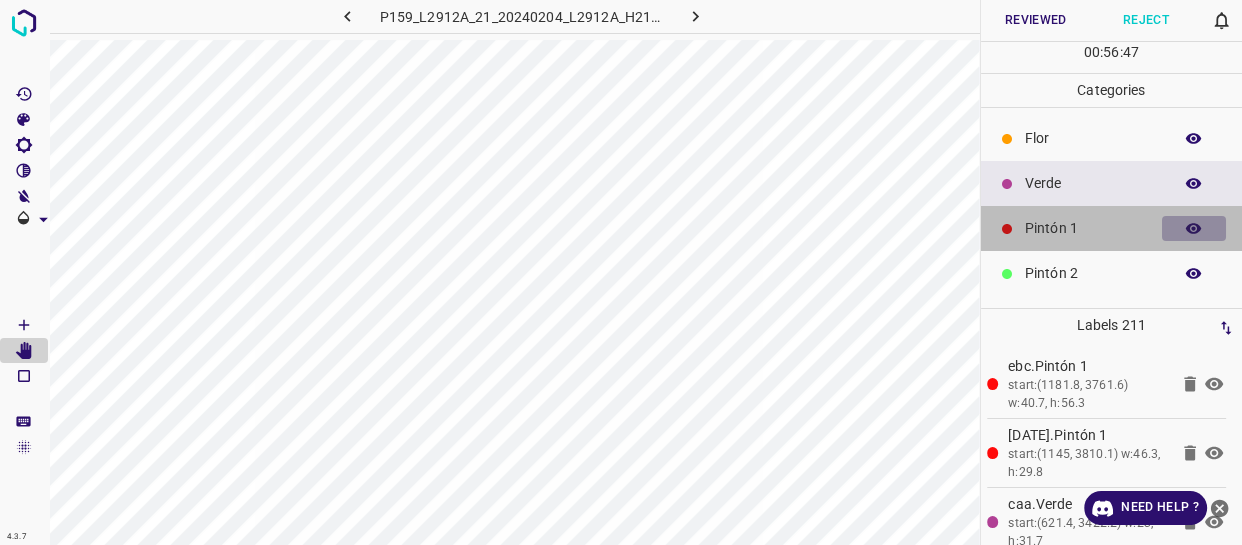 click 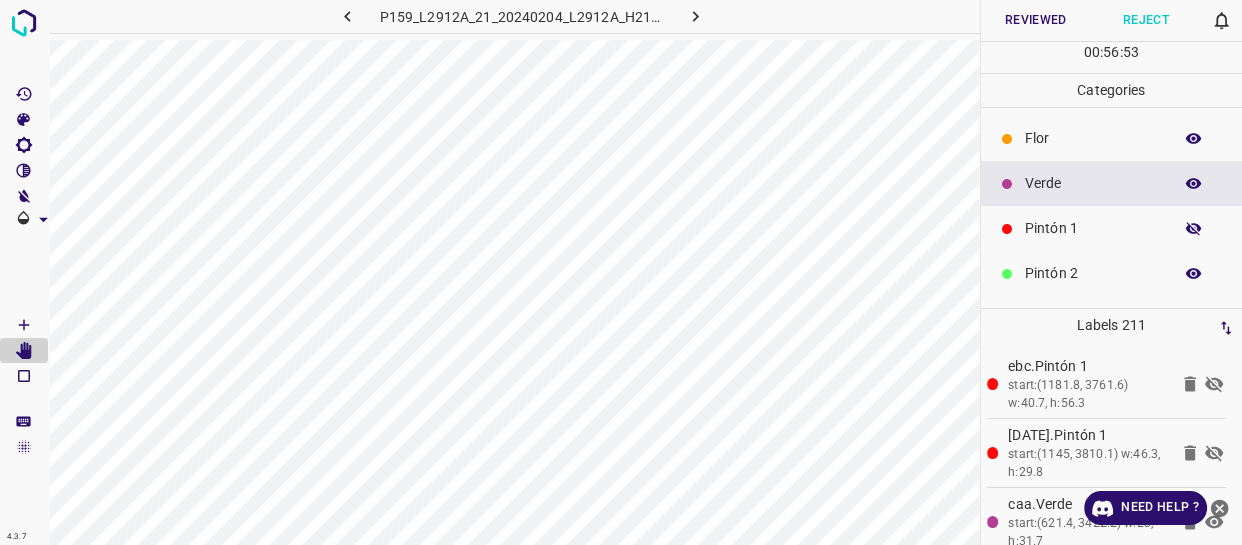 click 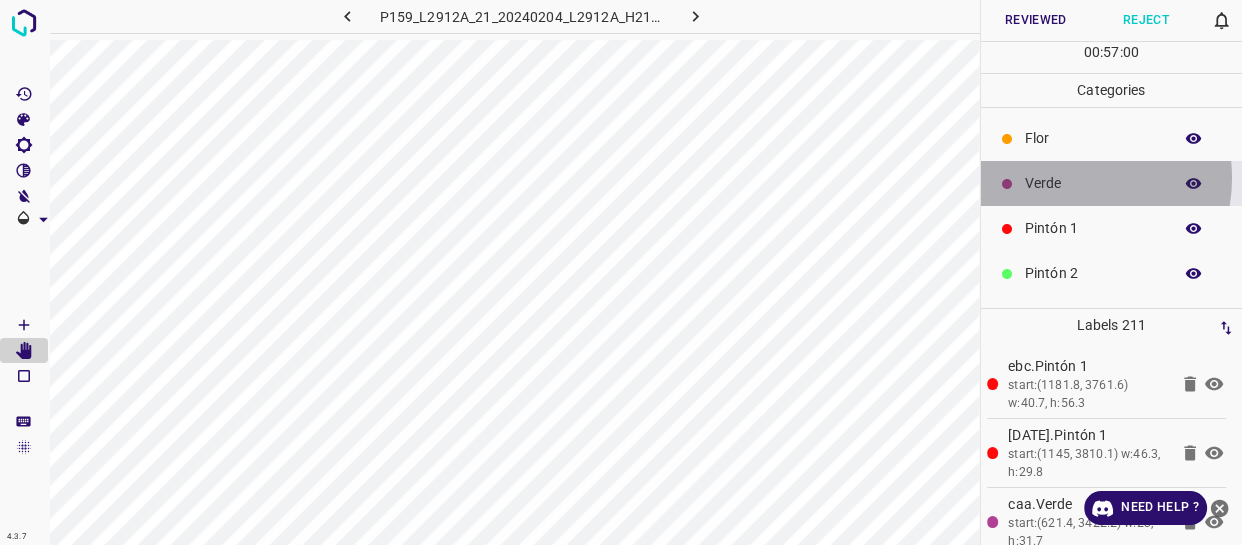 click on "Verde" at bounding box center [1093, 183] 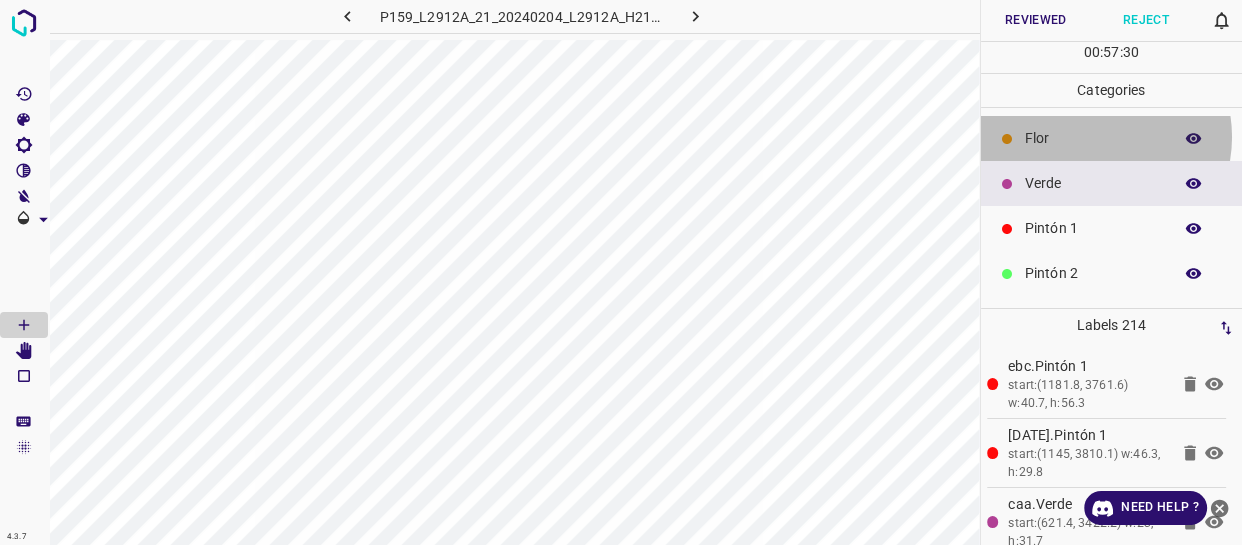 click on "Flor" at bounding box center (1093, 138) 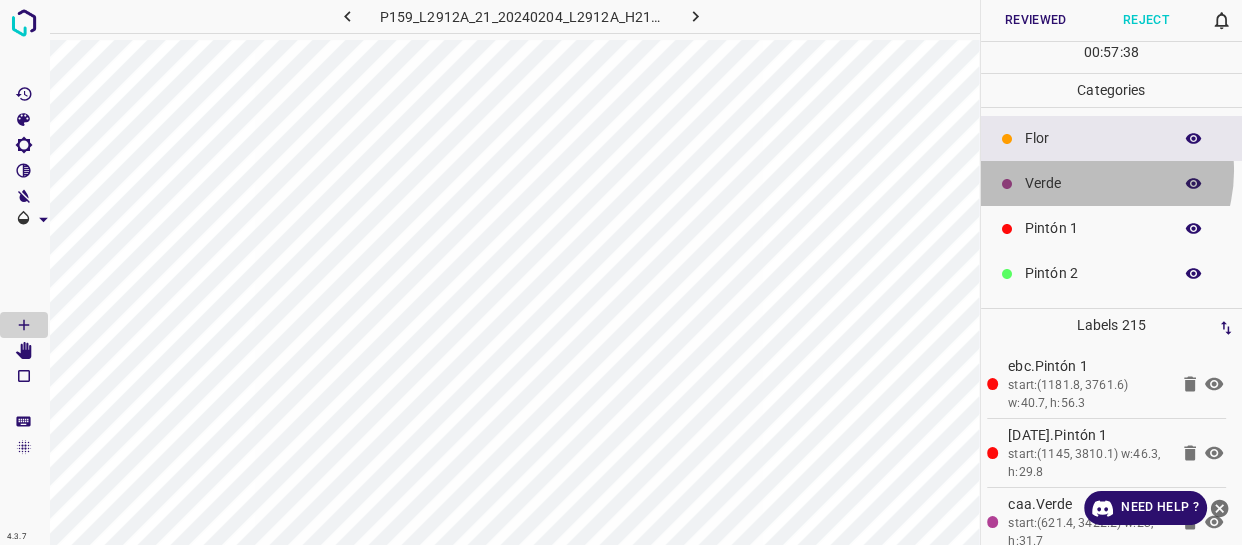 drag, startPoint x: 1080, startPoint y: 171, endPoint x: 1066, endPoint y: 179, distance: 16.124516 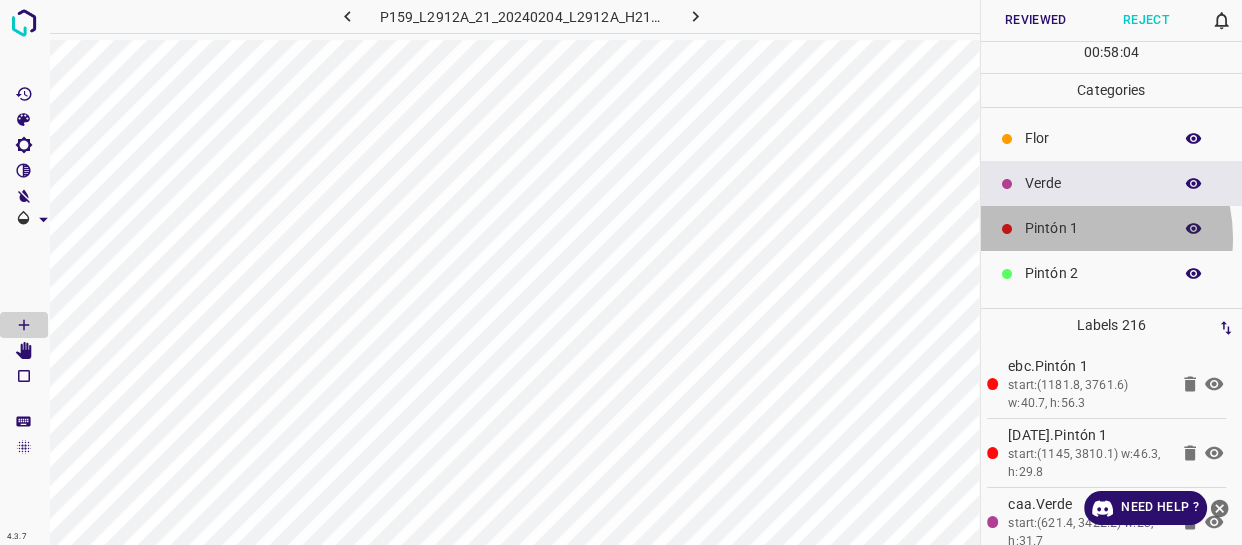 click on "Pintón 1" at bounding box center (1093, 228) 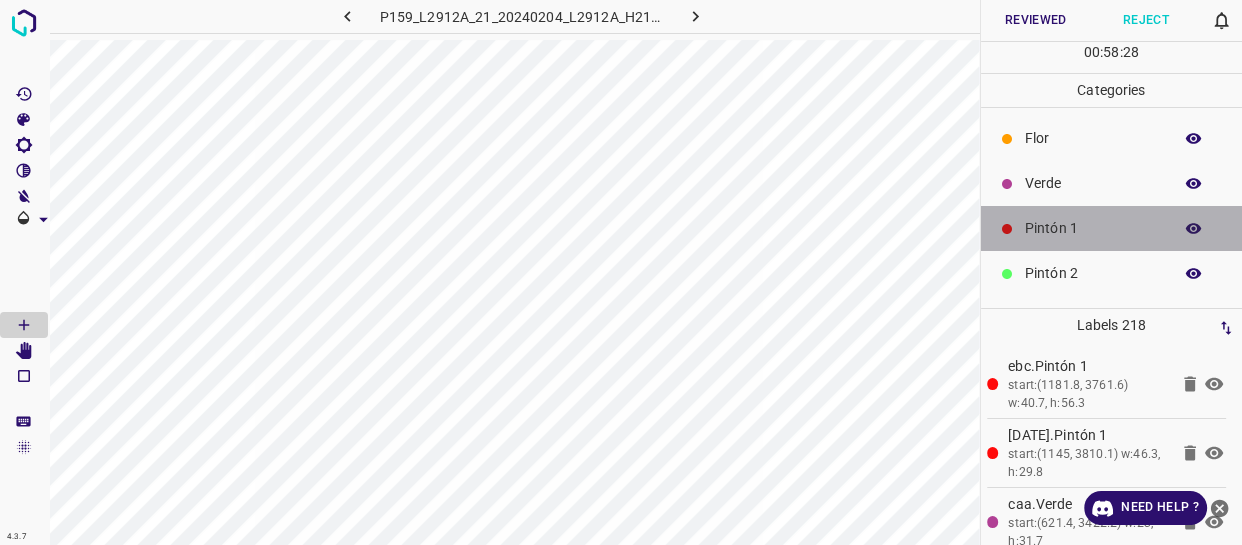 drag, startPoint x: 1144, startPoint y: 210, endPoint x: 1068, endPoint y: 239, distance: 81.34495 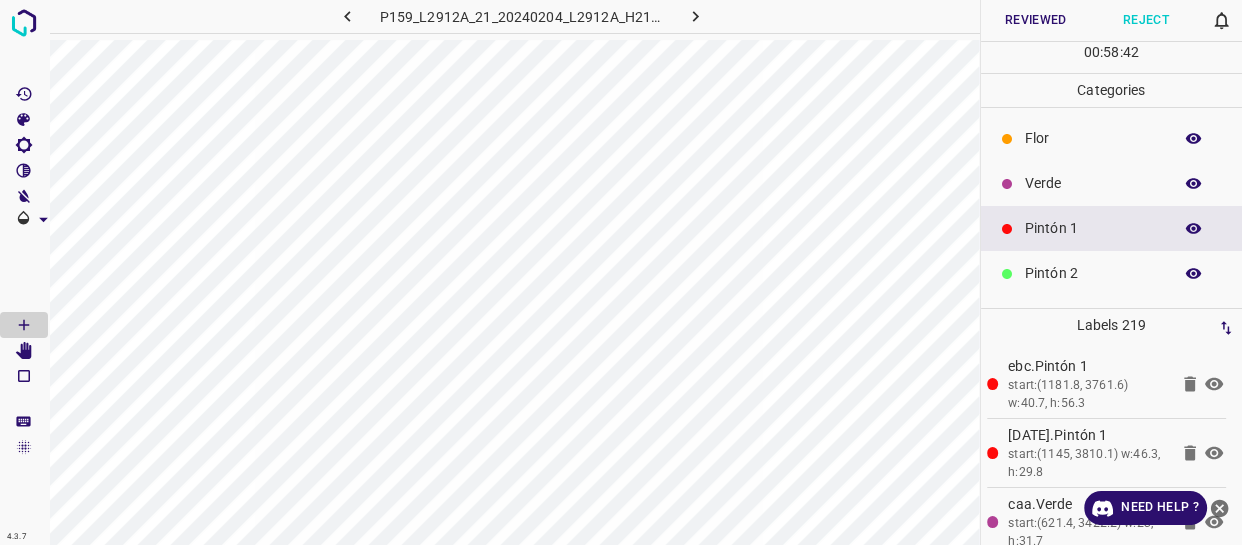 click on "Verde" at bounding box center [1093, 183] 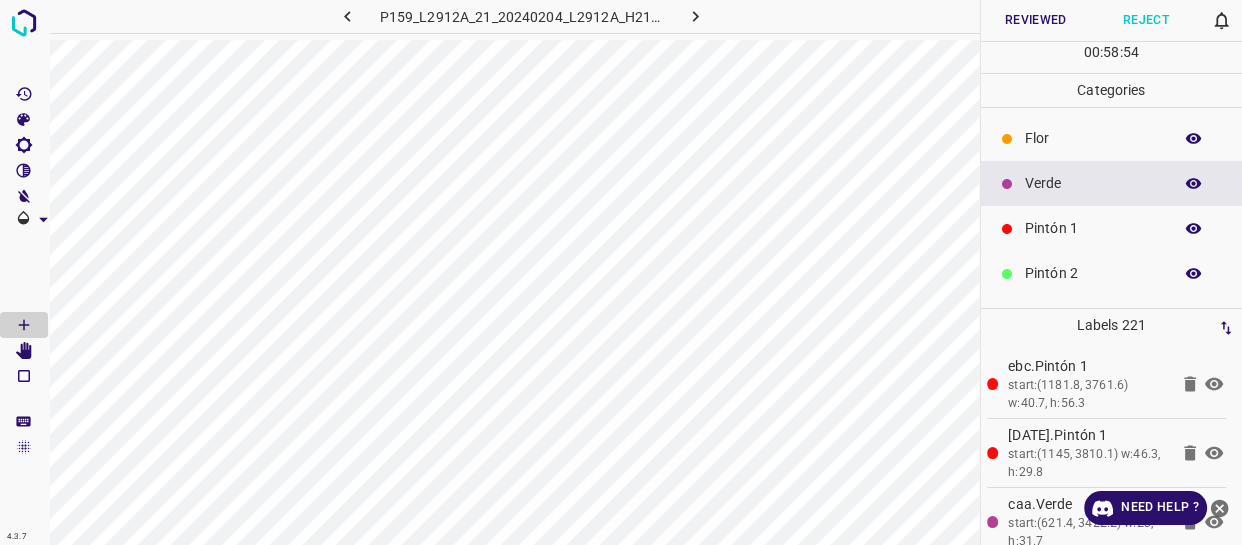click 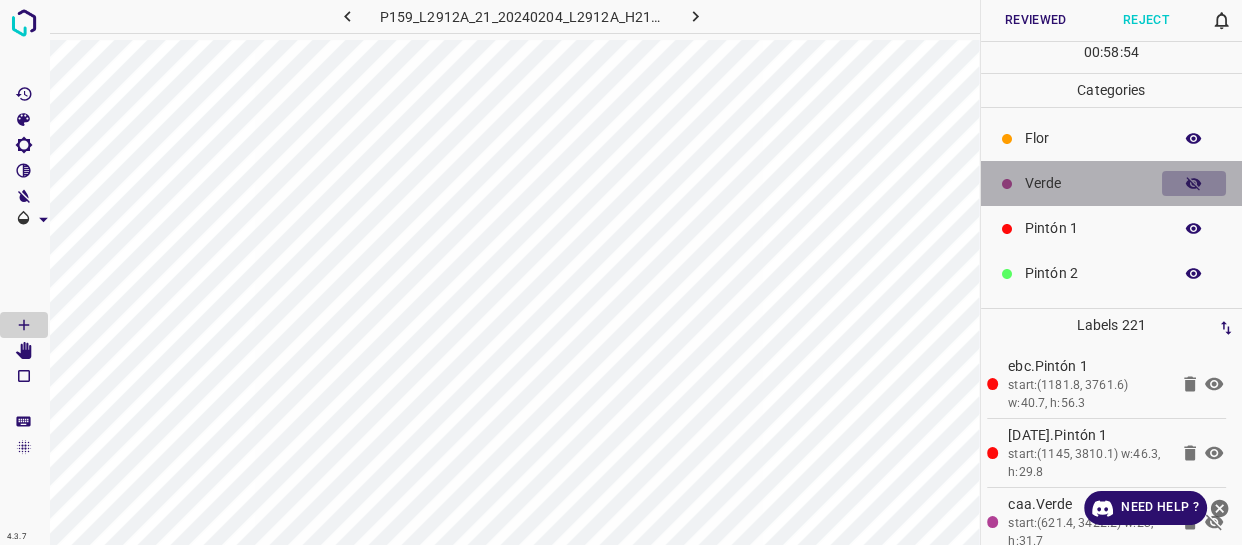 click 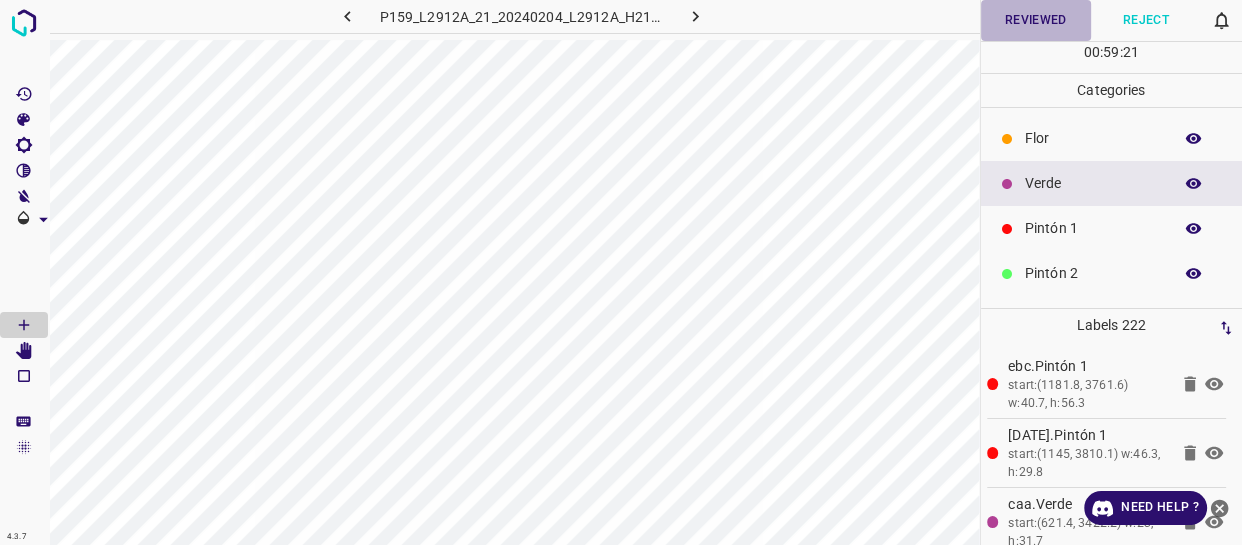 click on "Reviewed" at bounding box center [1036, 20] 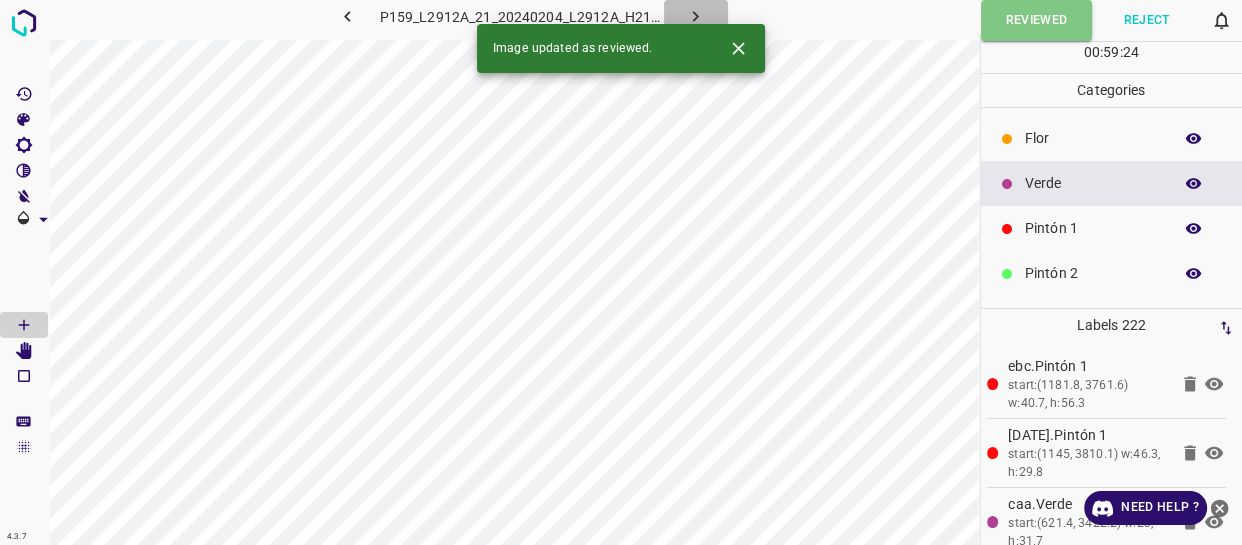 click at bounding box center [696, 16] 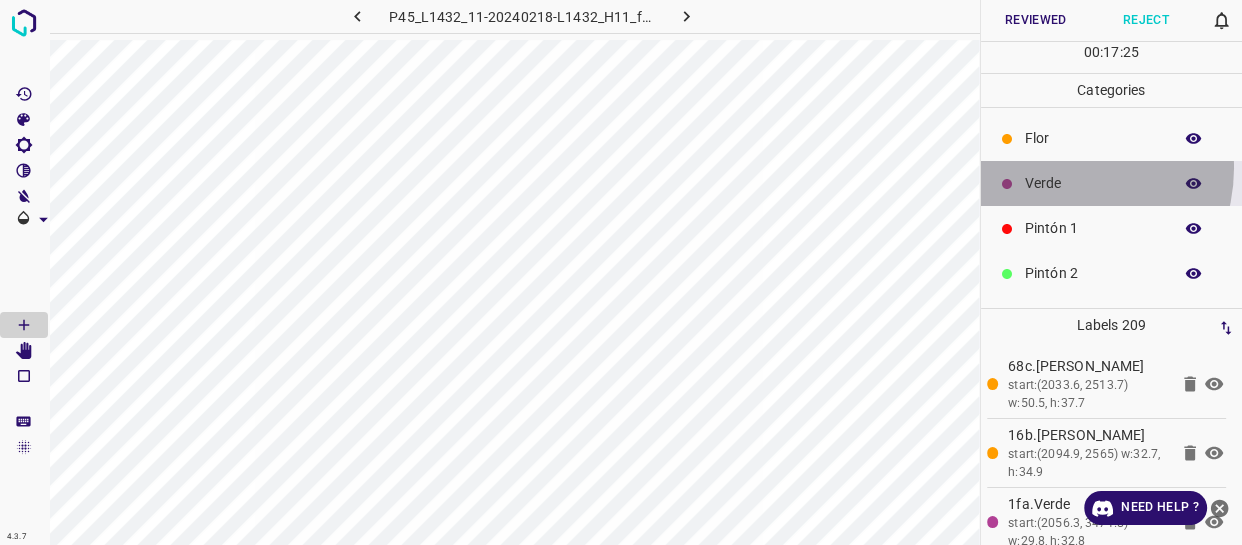 drag, startPoint x: 1056, startPoint y: 168, endPoint x: 1019, endPoint y: 194, distance: 45.221676 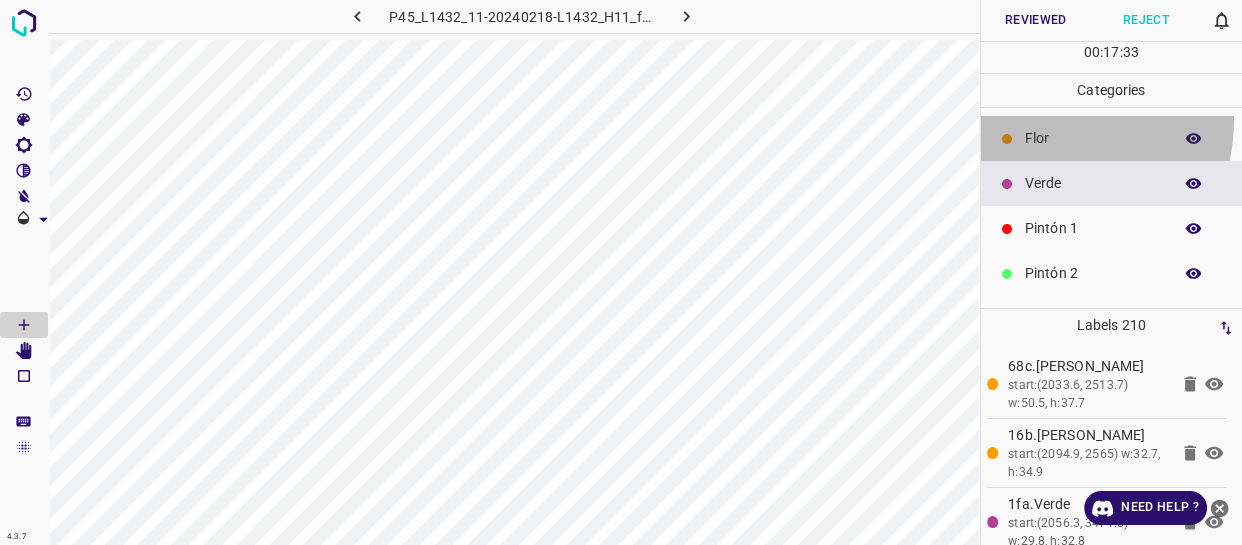 click on "Flor" at bounding box center (1112, 138) 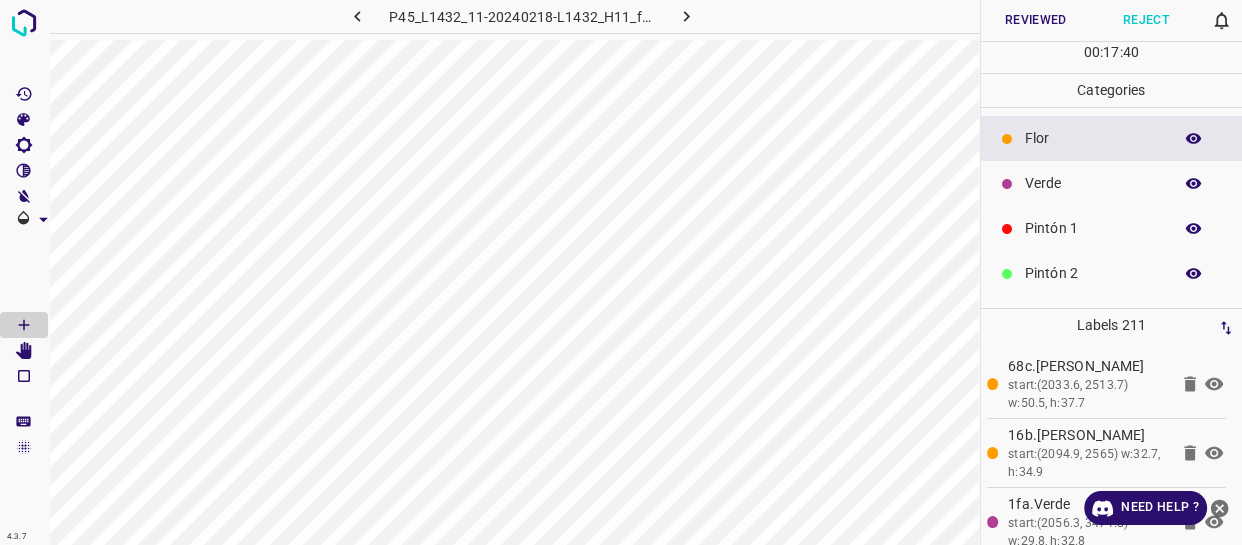 drag, startPoint x: 1084, startPoint y: 229, endPoint x: 1073, endPoint y: 234, distance: 12.083046 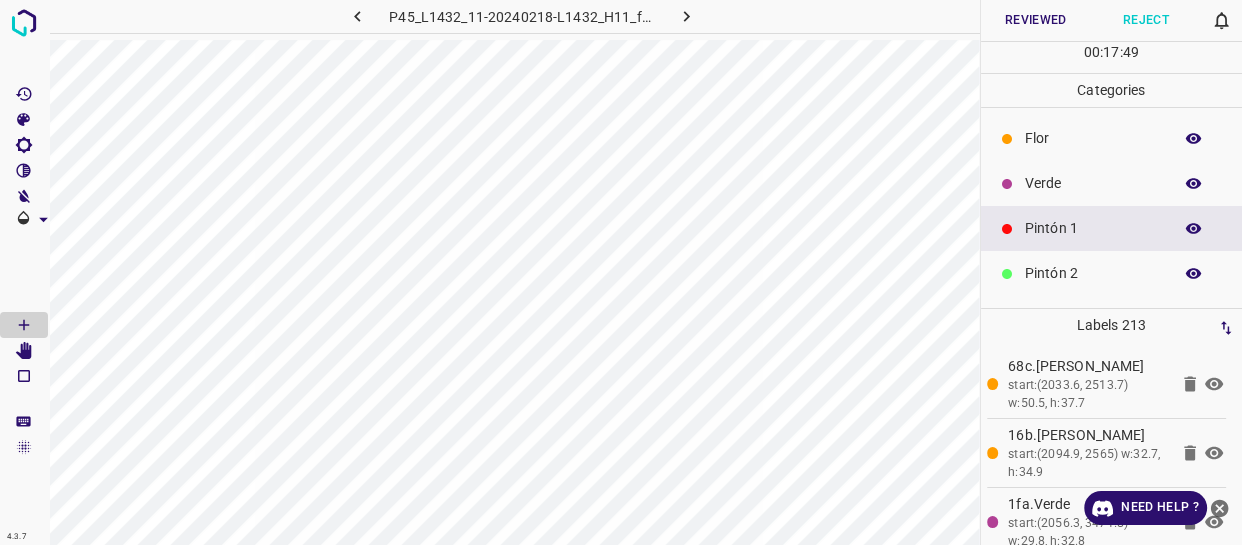 click on "Flor" at bounding box center (1093, 138) 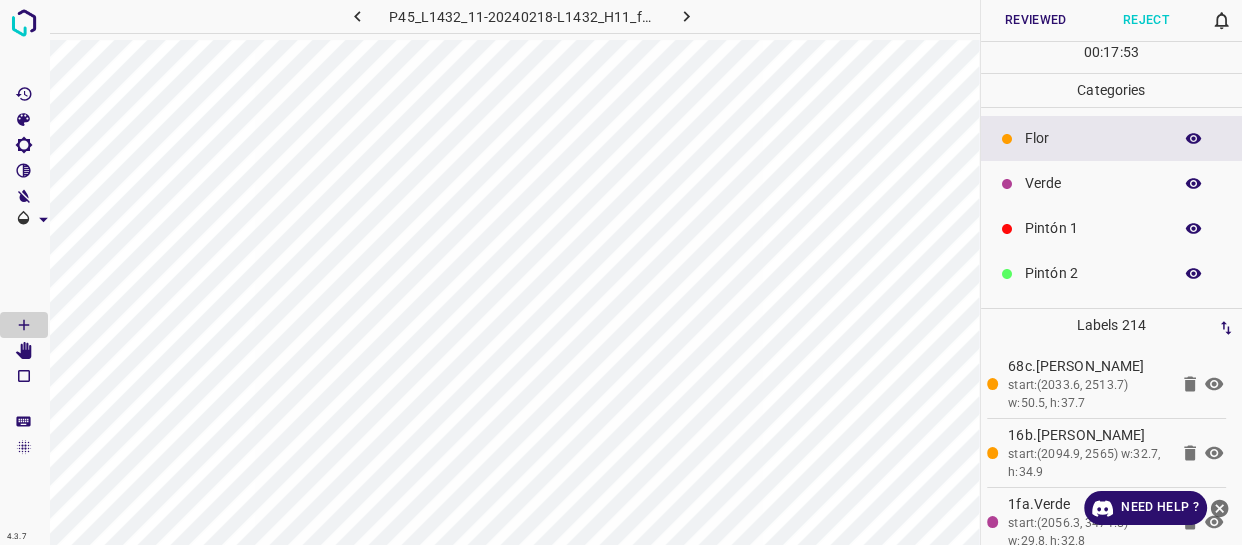 click on "Pintón 1" at bounding box center (1093, 228) 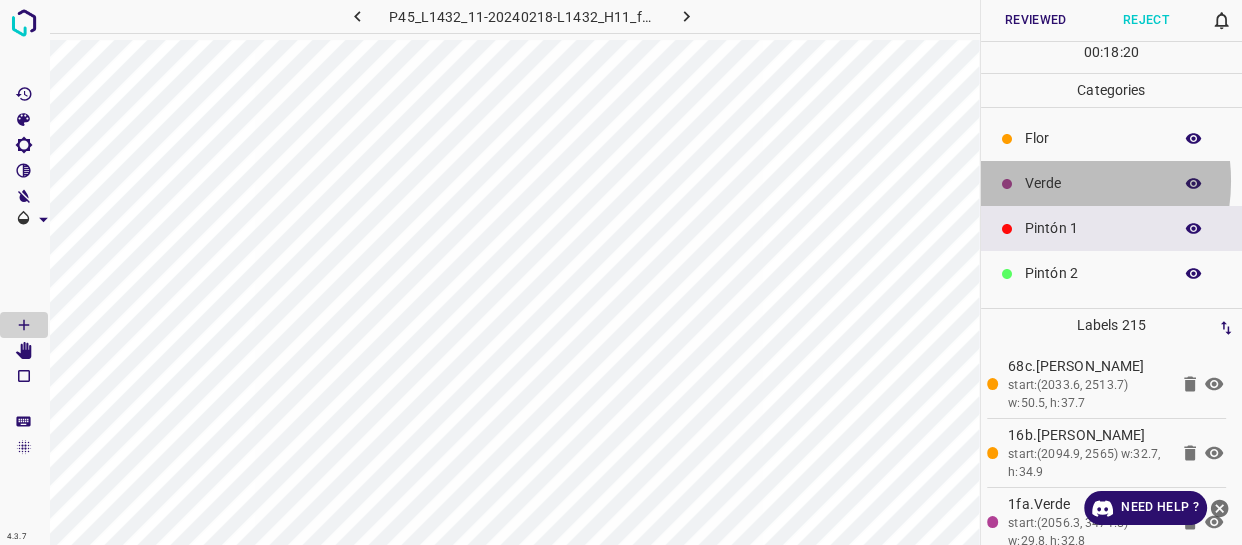 click on "Verde" at bounding box center [1093, 183] 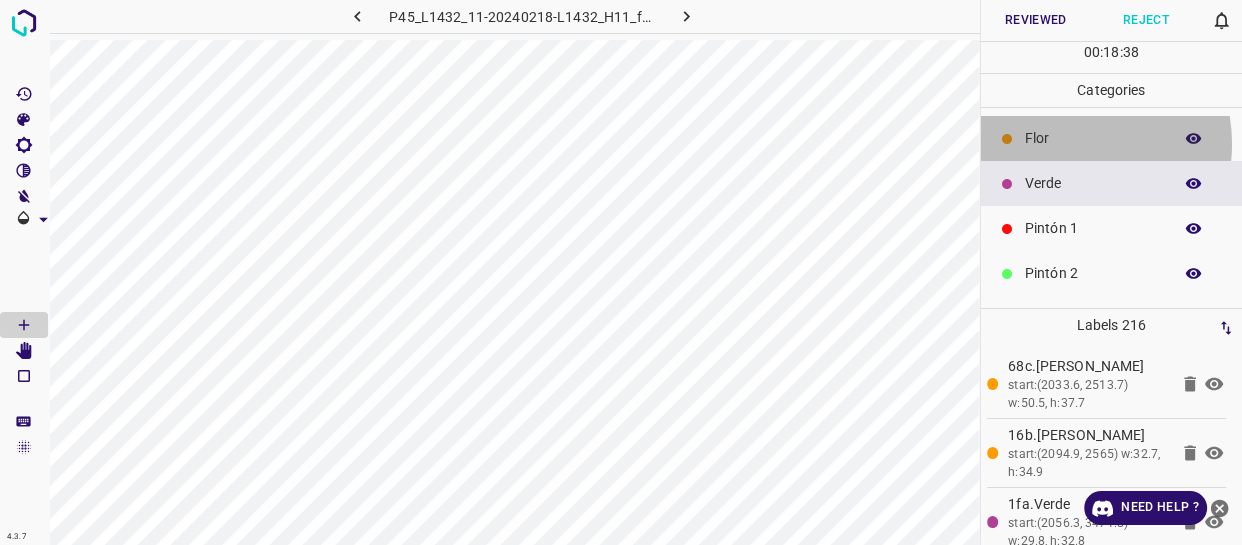click on "Flor" at bounding box center (1093, 138) 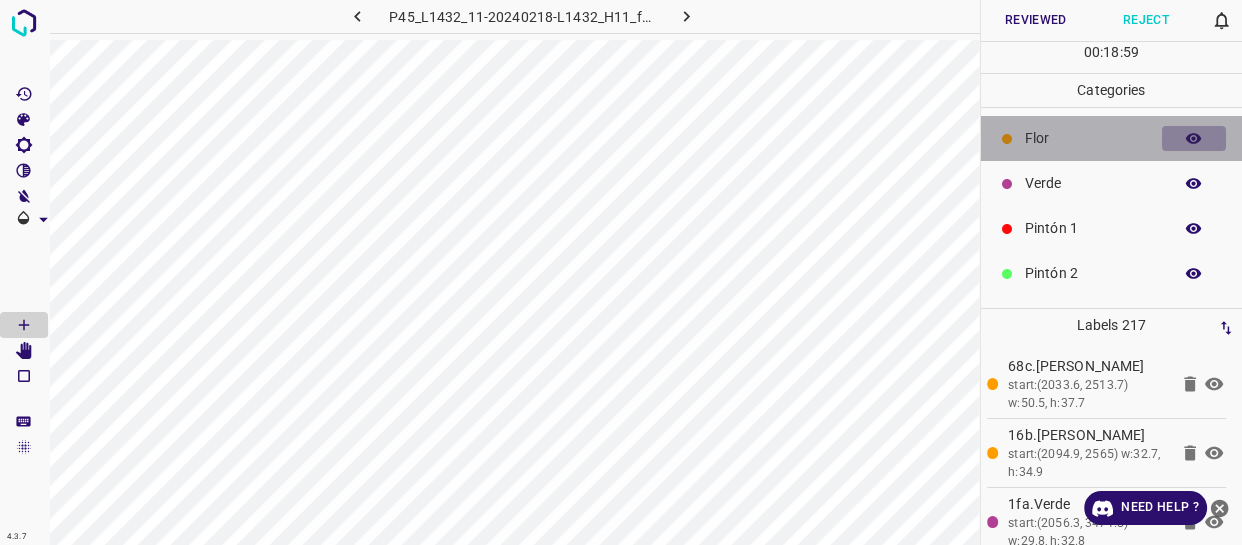click at bounding box center [1194, 139] 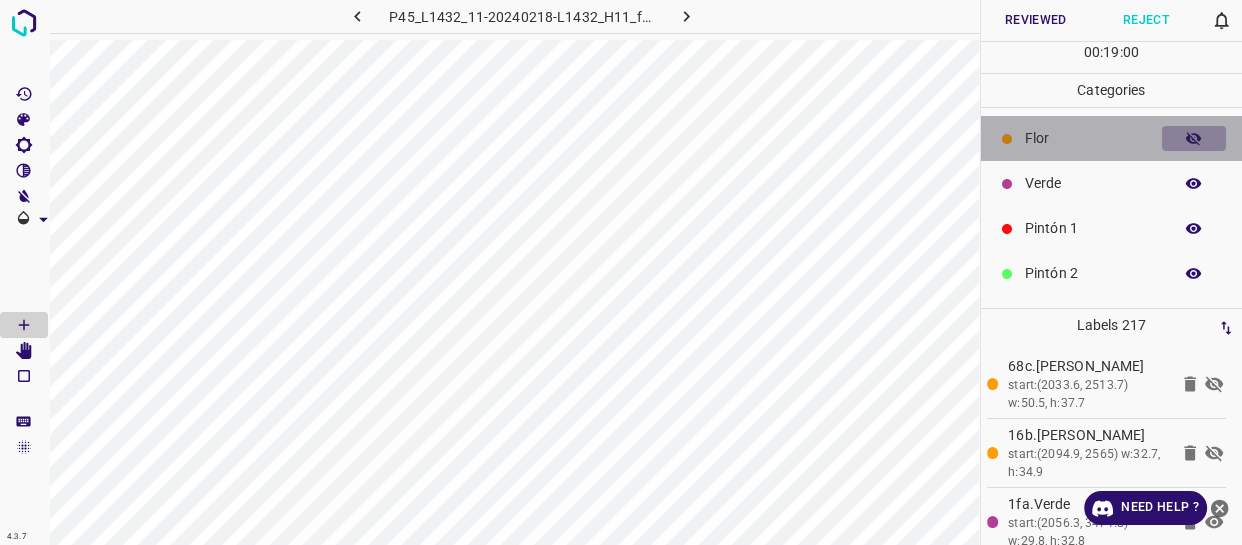 click at bounding box center [1194, 139] 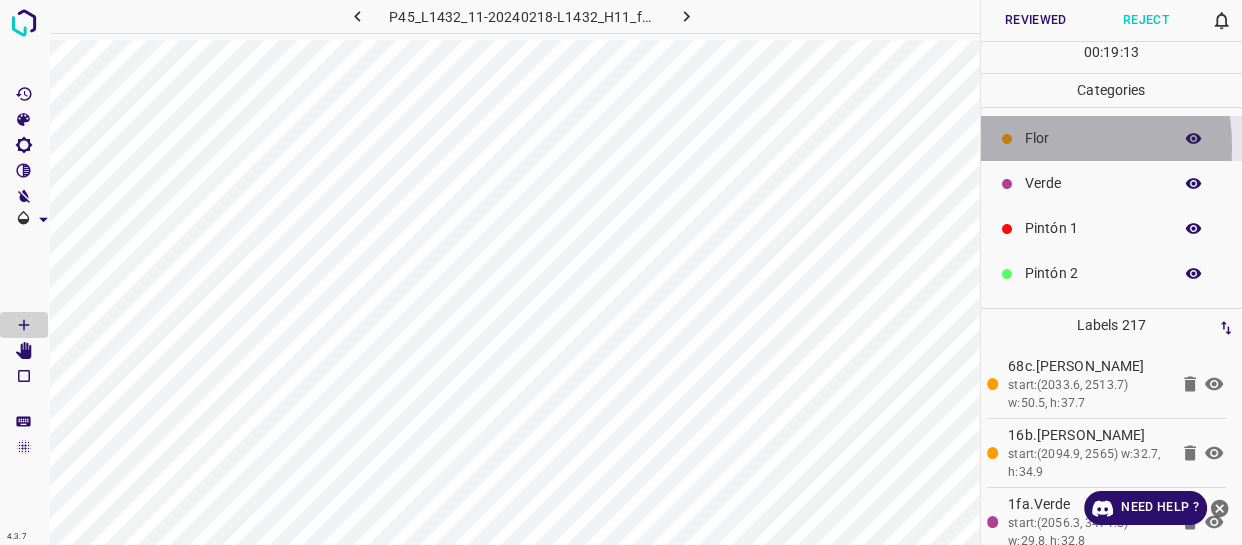 click on "Flor" at bounding box center (1093, 138) 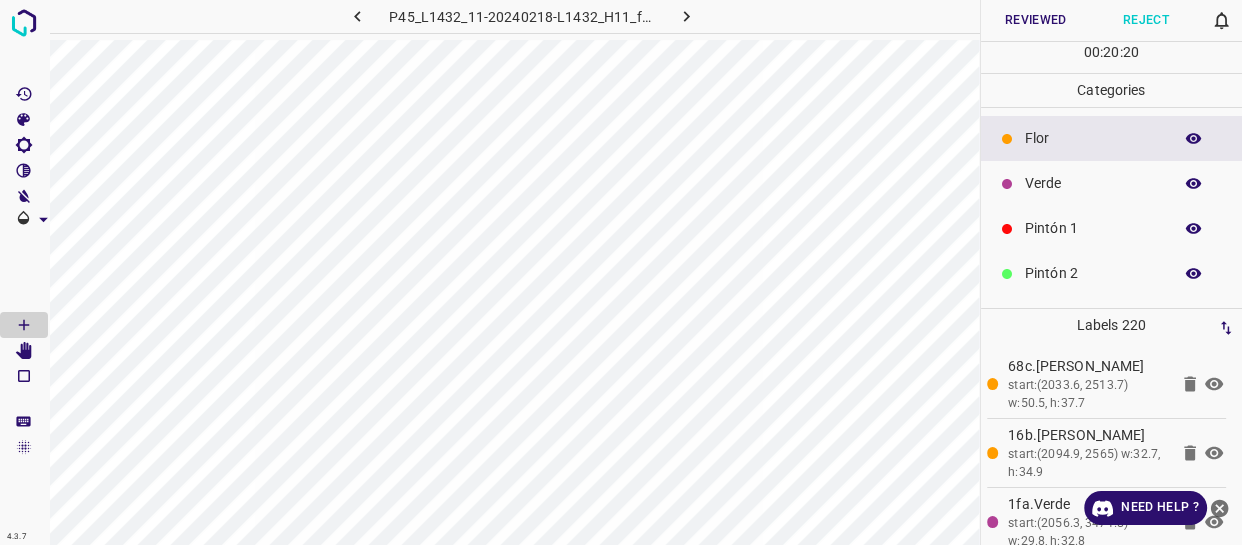 click on "Flor" at bounding box center (1093, 138) 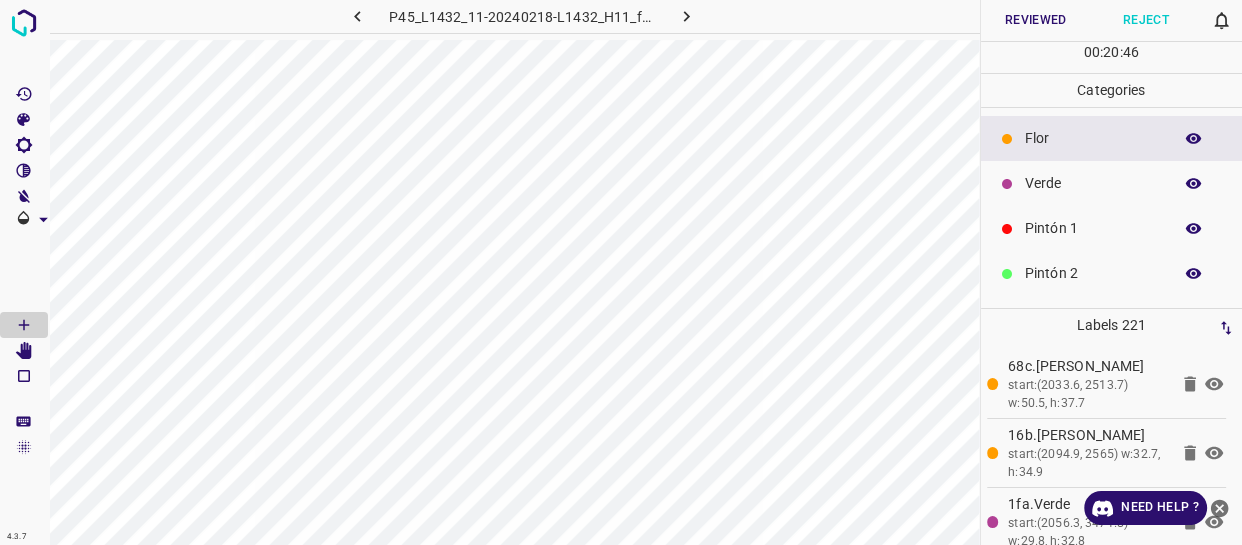 click on "Verde" at bounding box center (1093, 183) 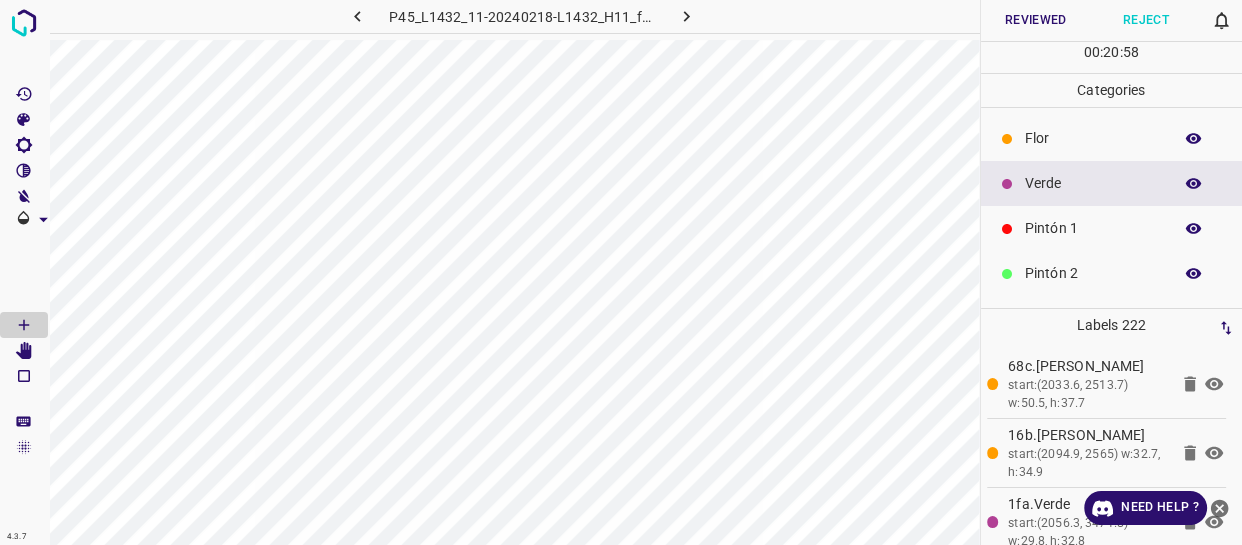 click on "Pintón 1" at bounding box center [1093, 228] 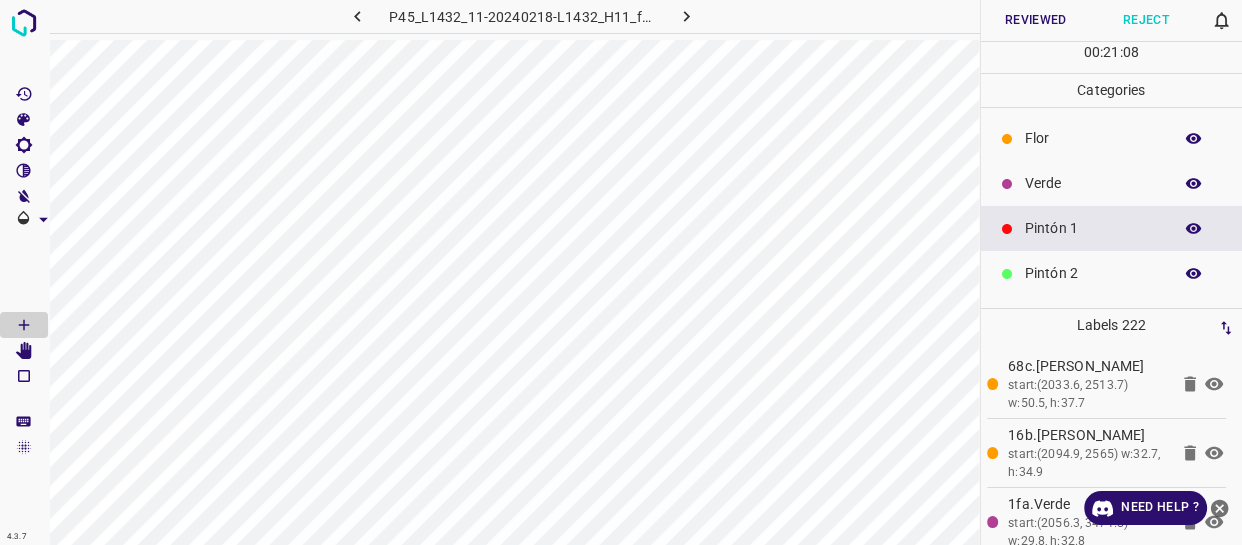 click on "Verde" at bounding box center [1093, 183] 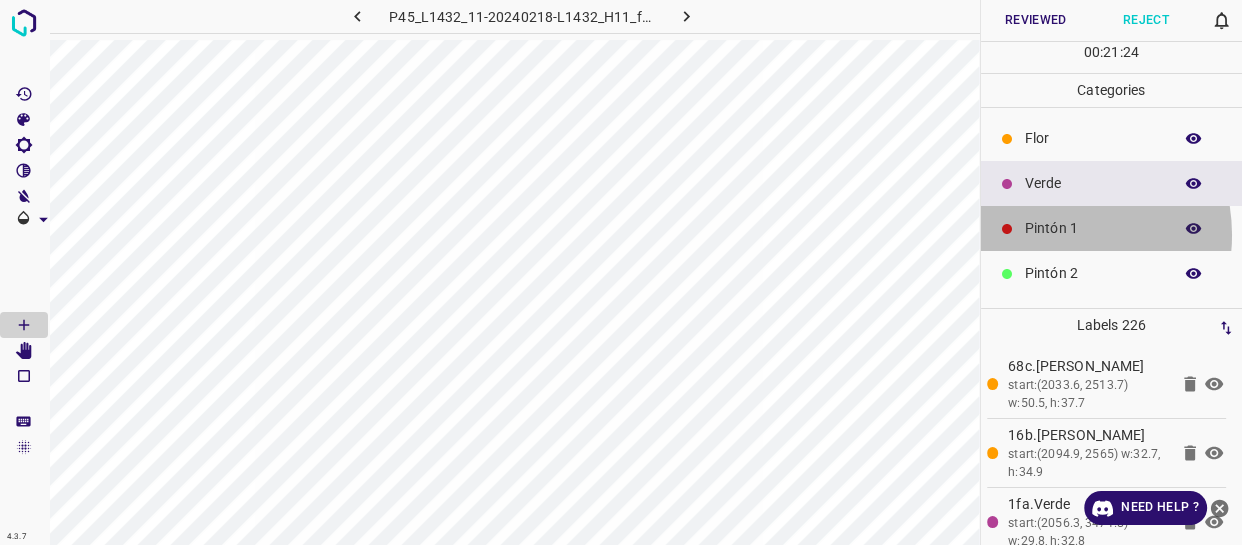 click on "Pintón 1" at bounding box center (1093, 228) 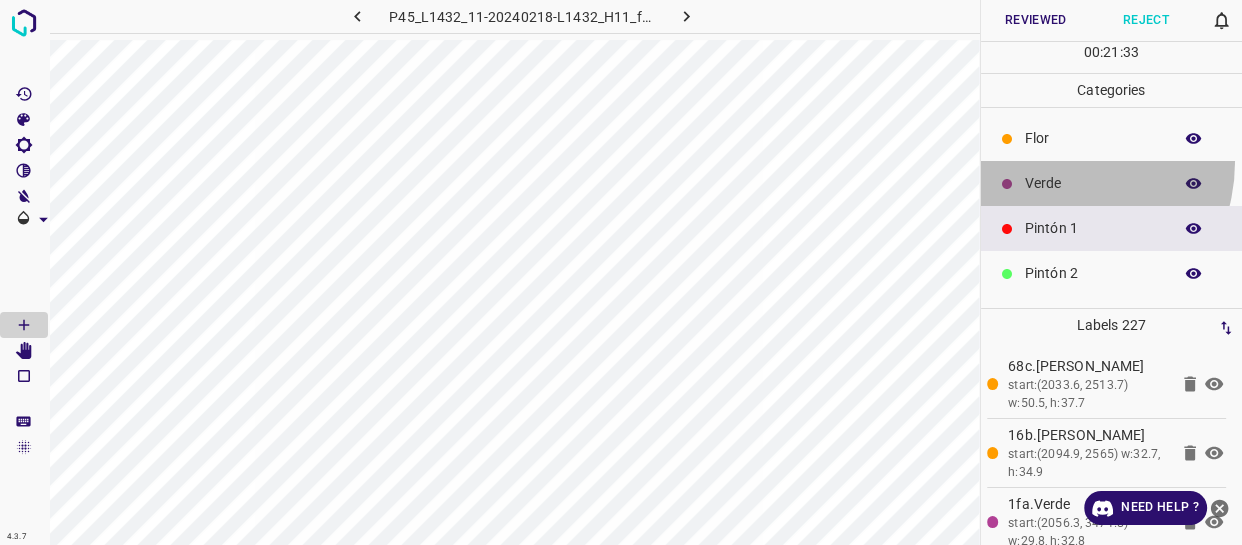 click on "Verde" at bounding box center [1112, 183] 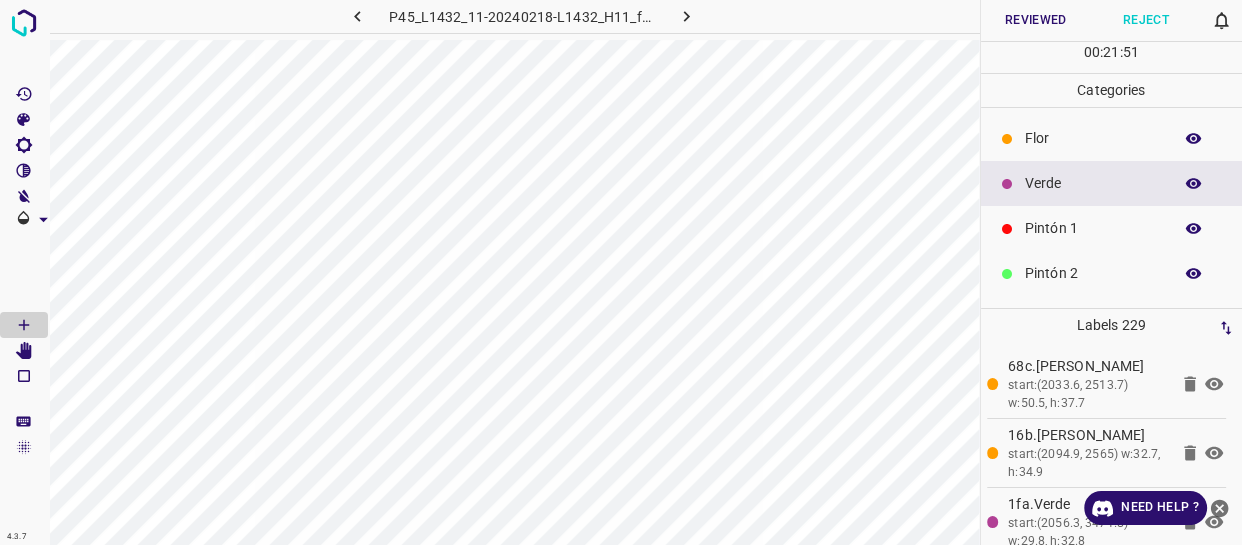 click on "Reviewed" at bounding box center (1036, 20) 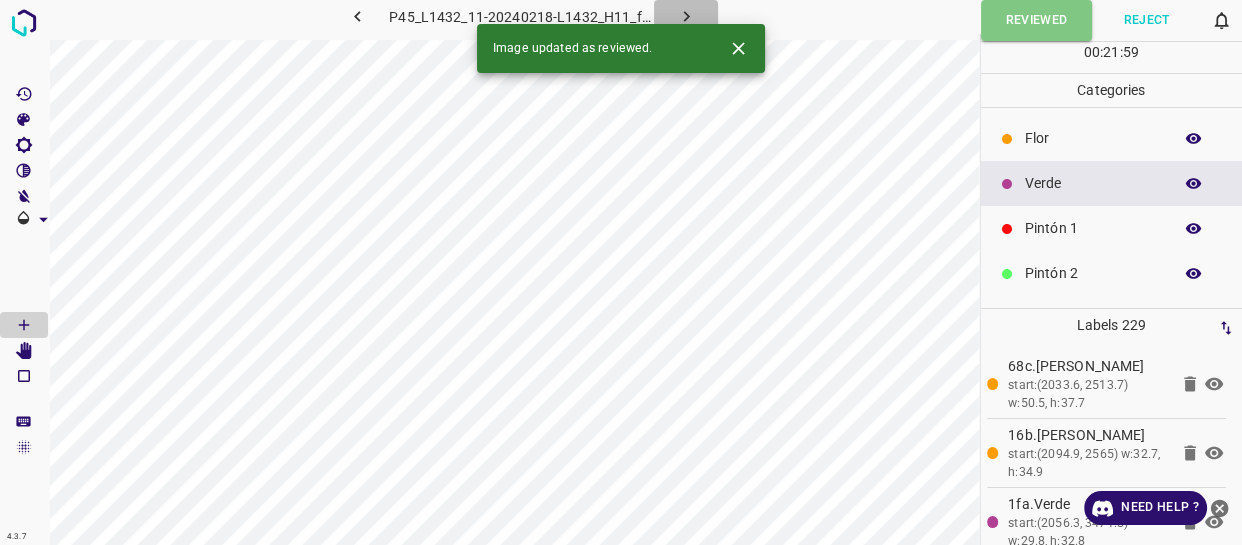 click 